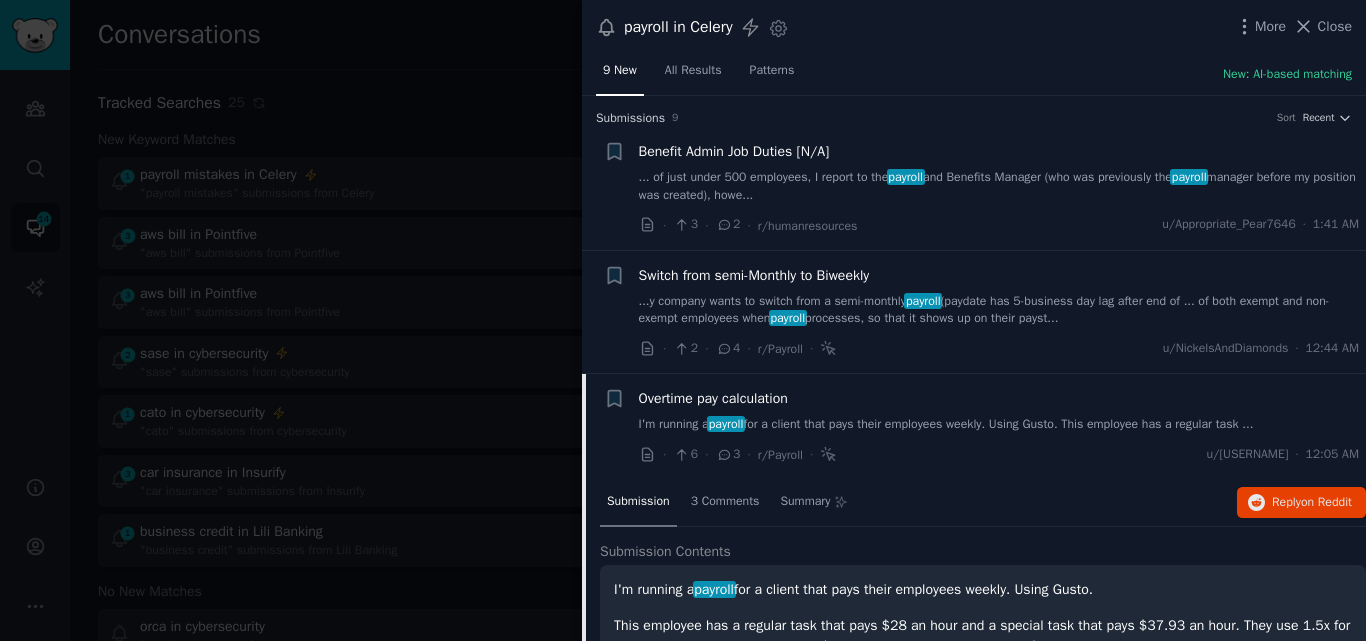 scroll, scrollTop: 0, scrollLeft: 0, axis: both 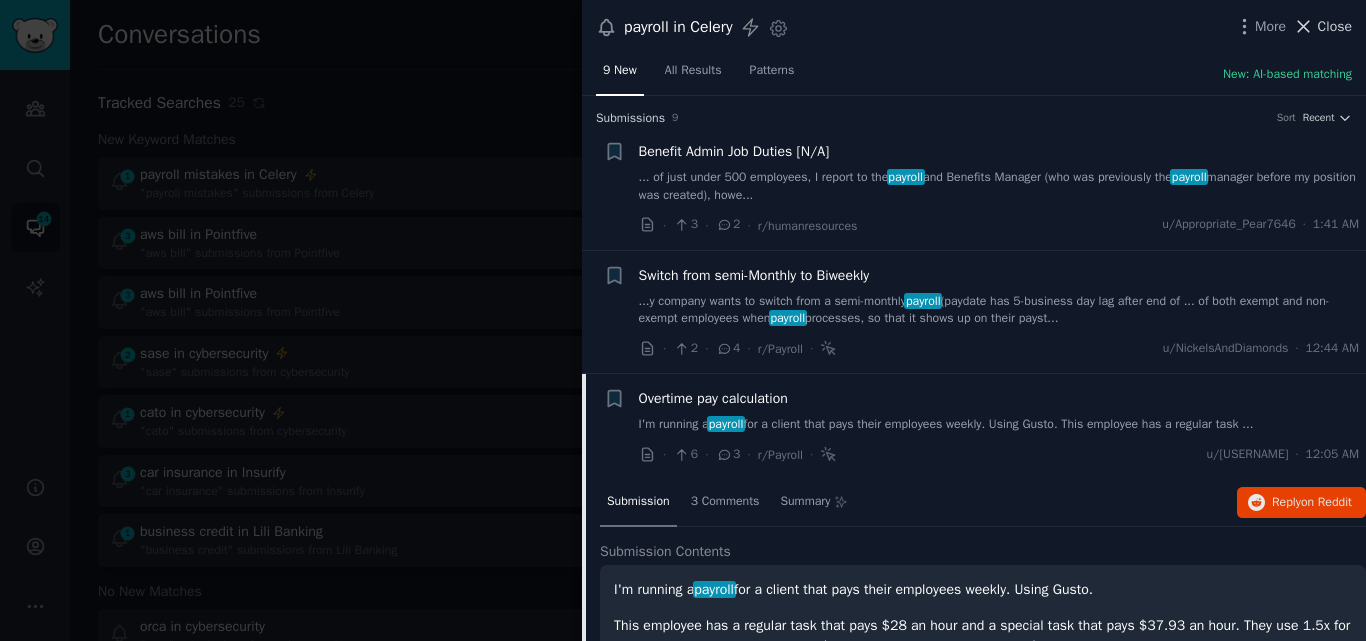 click on "Close" at bounding box center (1335, 26) 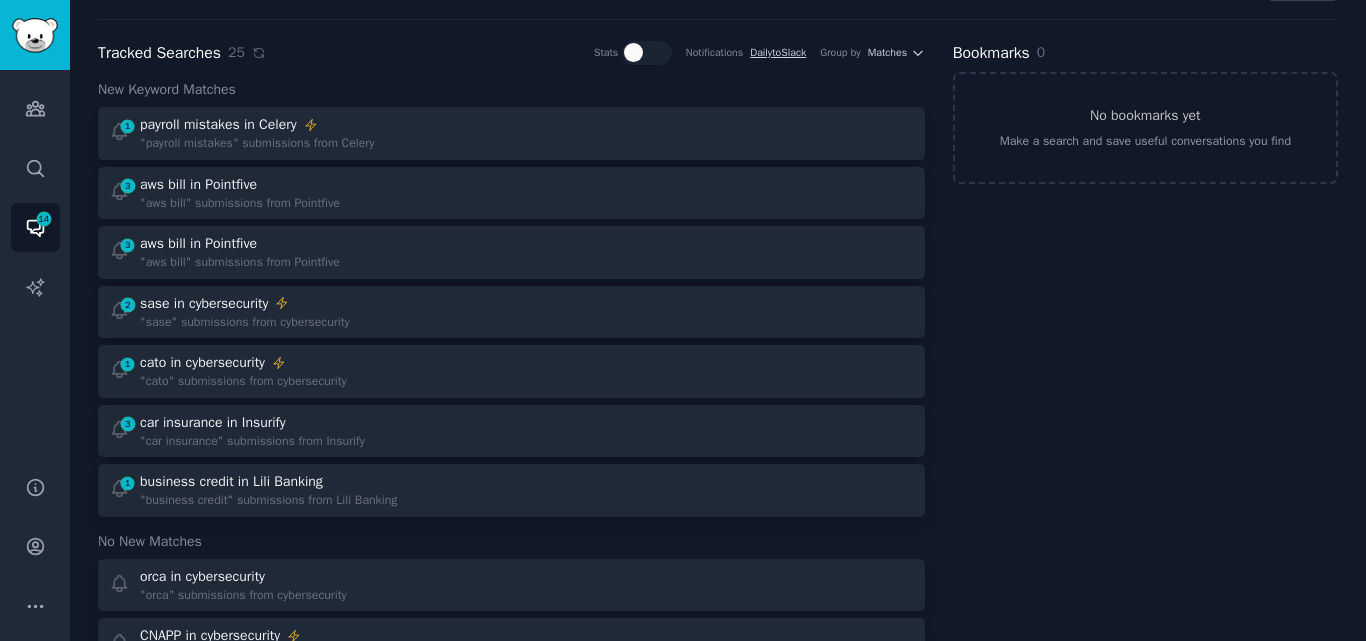 scroll, scrollTop: 44, scrollLeft: 0, axis: vertical 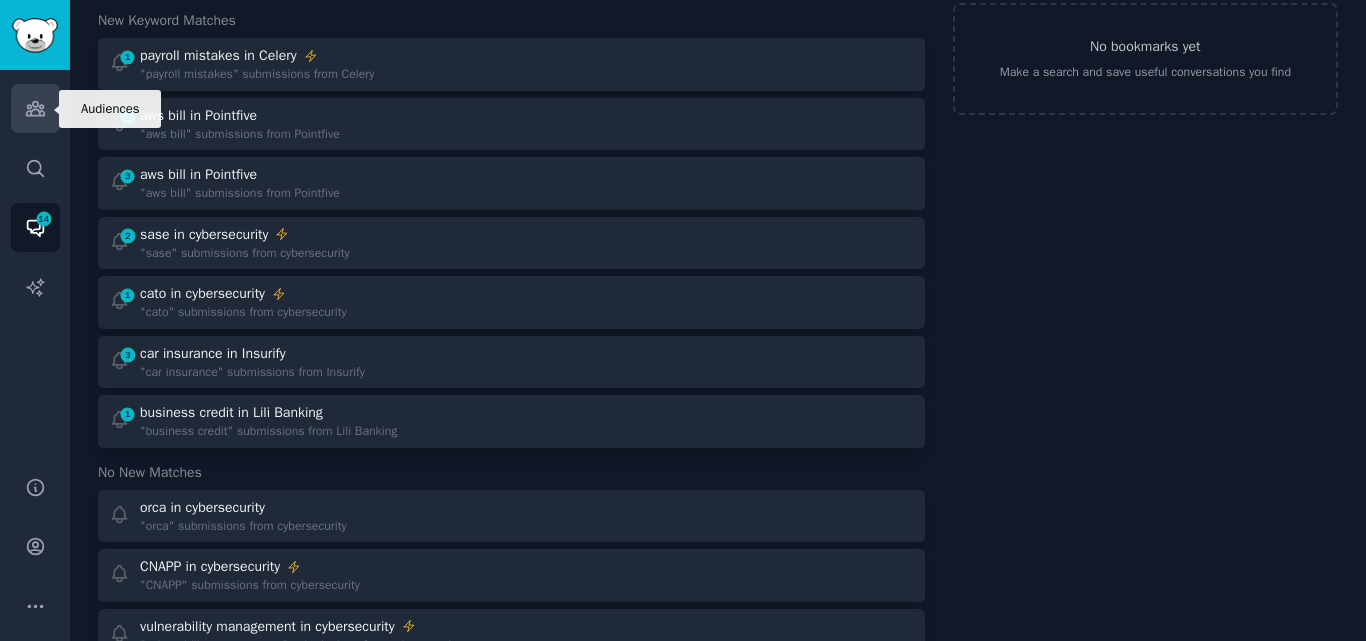 click on "Audiences" at bounding box center (35, 108) 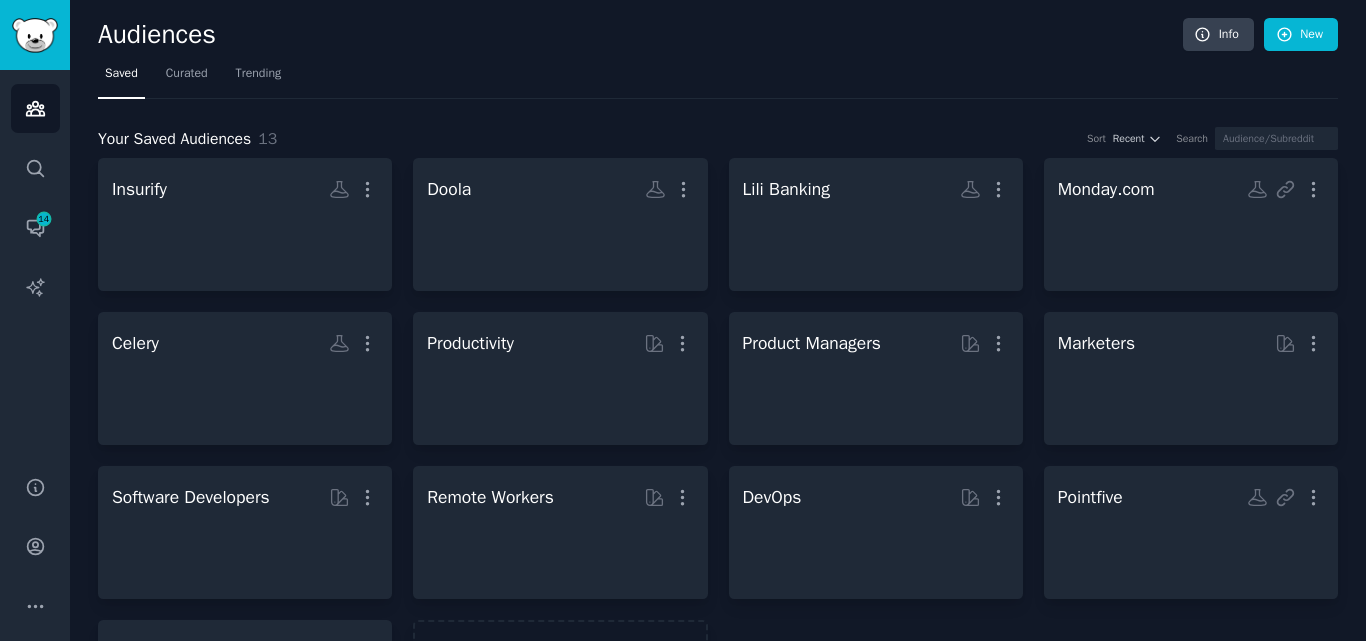 scroll, scrollTop: 84, scrollLeft: 0, axis: vertical 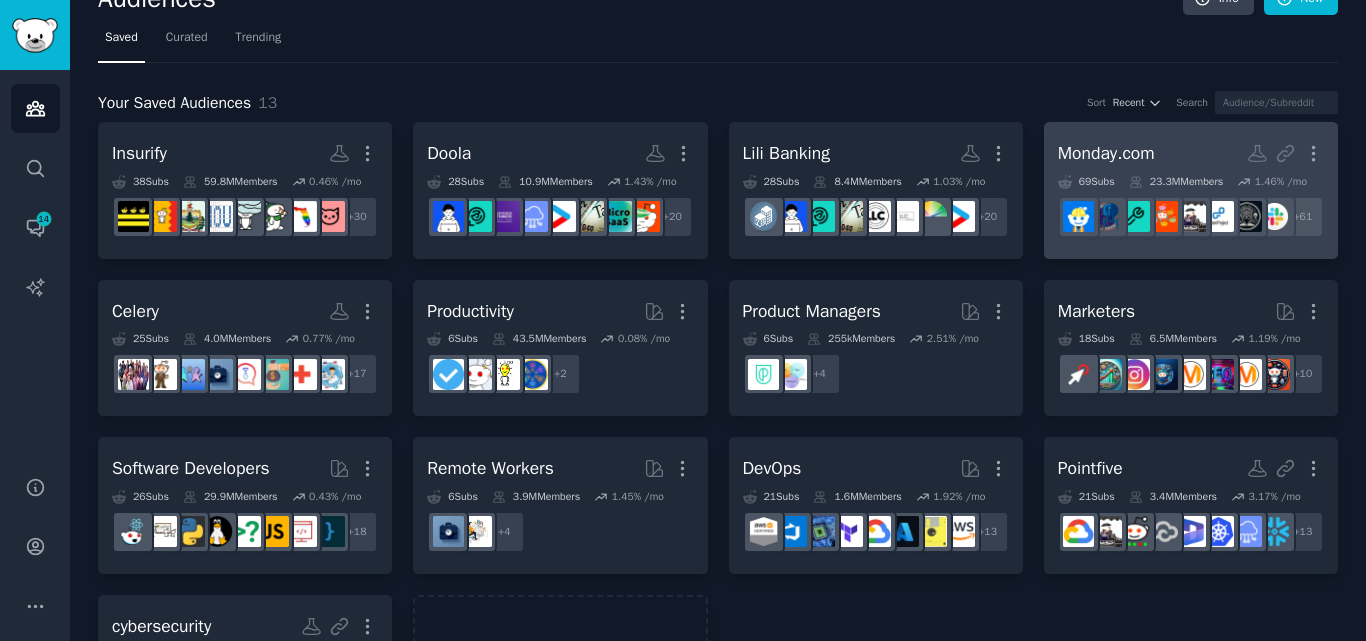 click on "Monday.com Custom Audience More" at bounding box center (1191, 153) 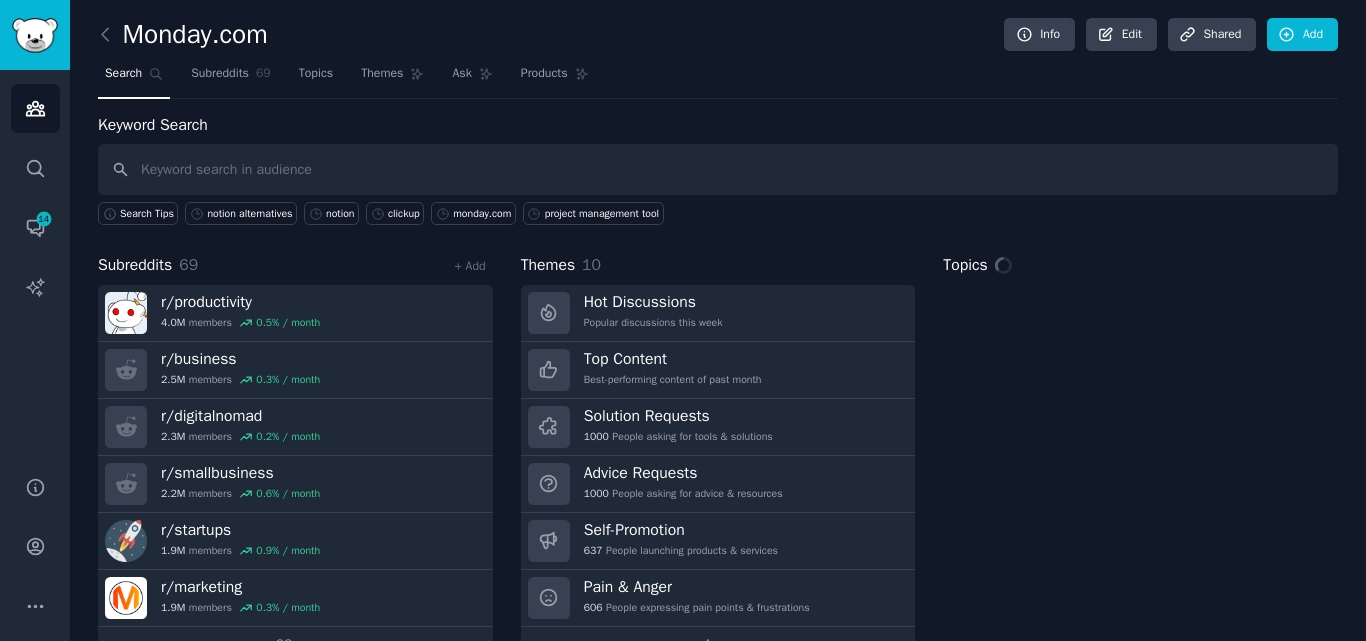 click at bounding box center (718, 169) 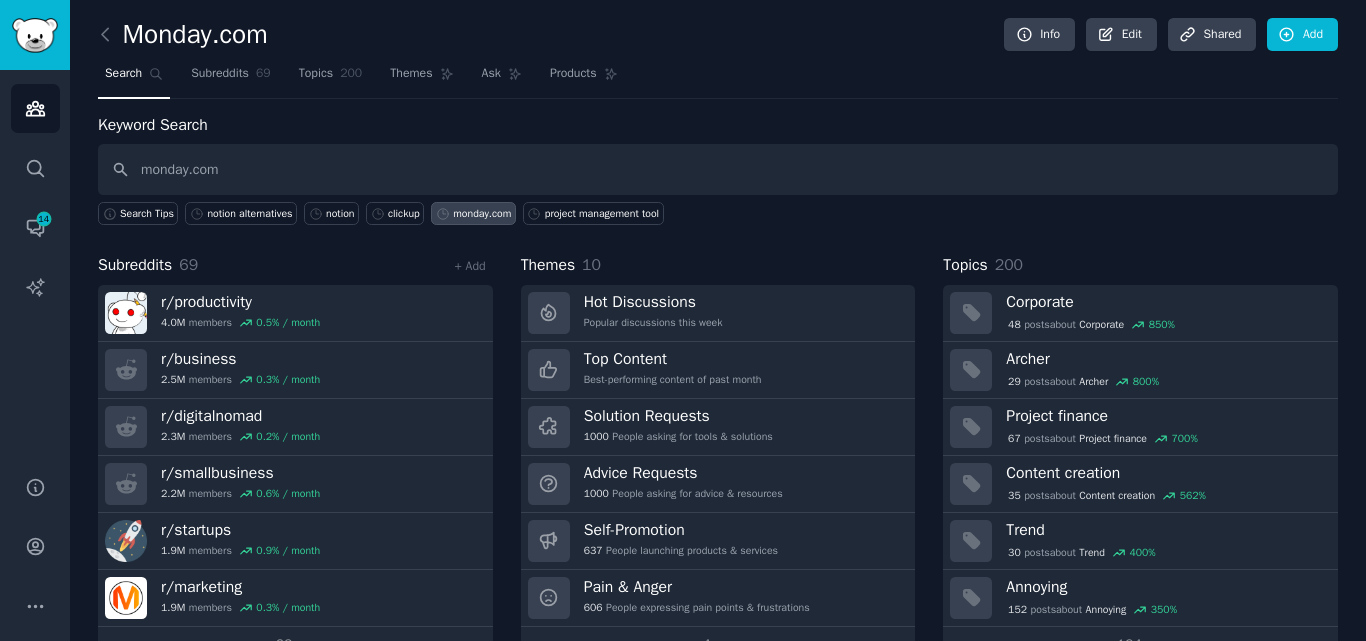 type on "monday.com" 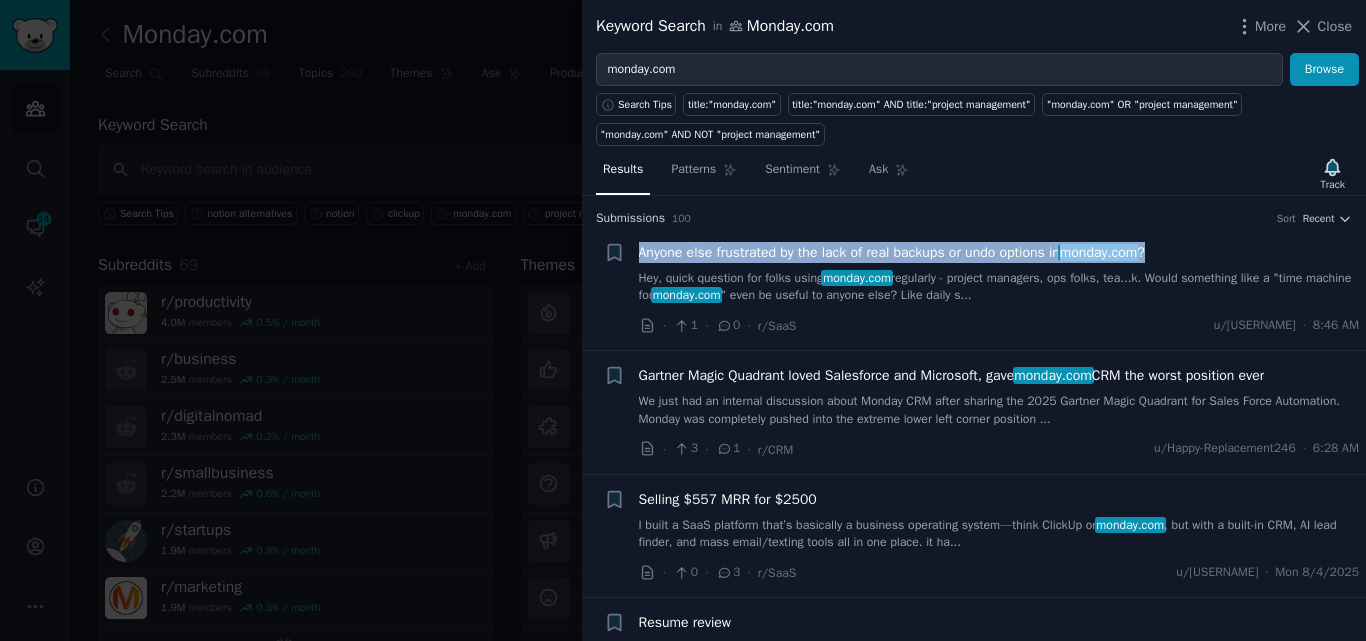 drag, startPoint x: 1195, startPoint y: 248, endPoint x: 637, endPoint y: 255, distance: 558.0439 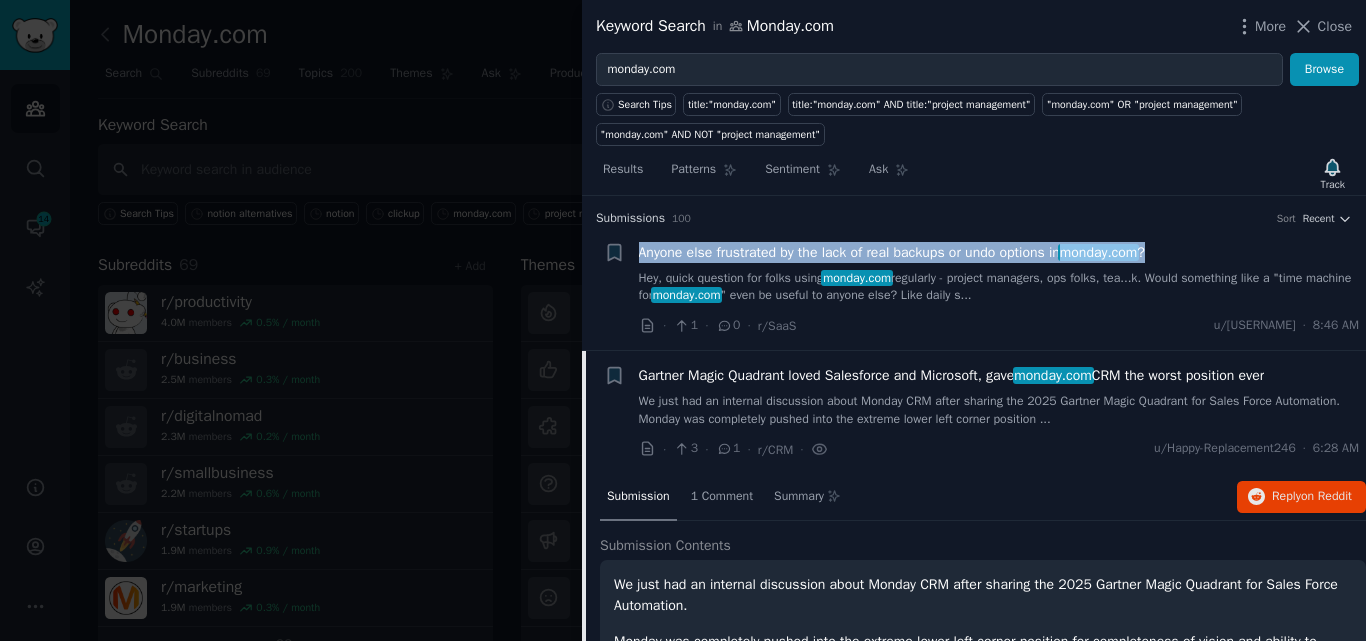 scroll, scrollTop: 155, scrollLeft: 0, axis: vertical 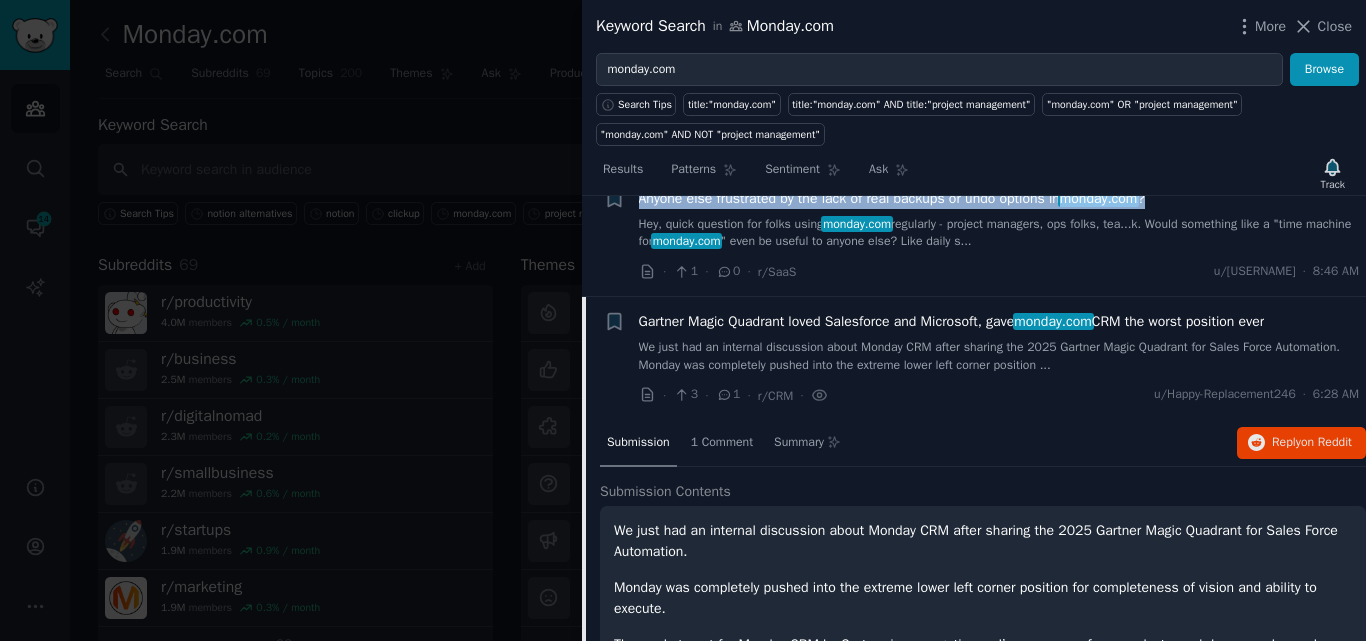 click on "Gartner Magic Quadrant loved Salesforce and Microsoft, gave  monday.com  CRM the worst position ever" at bounding box center [952, 321] 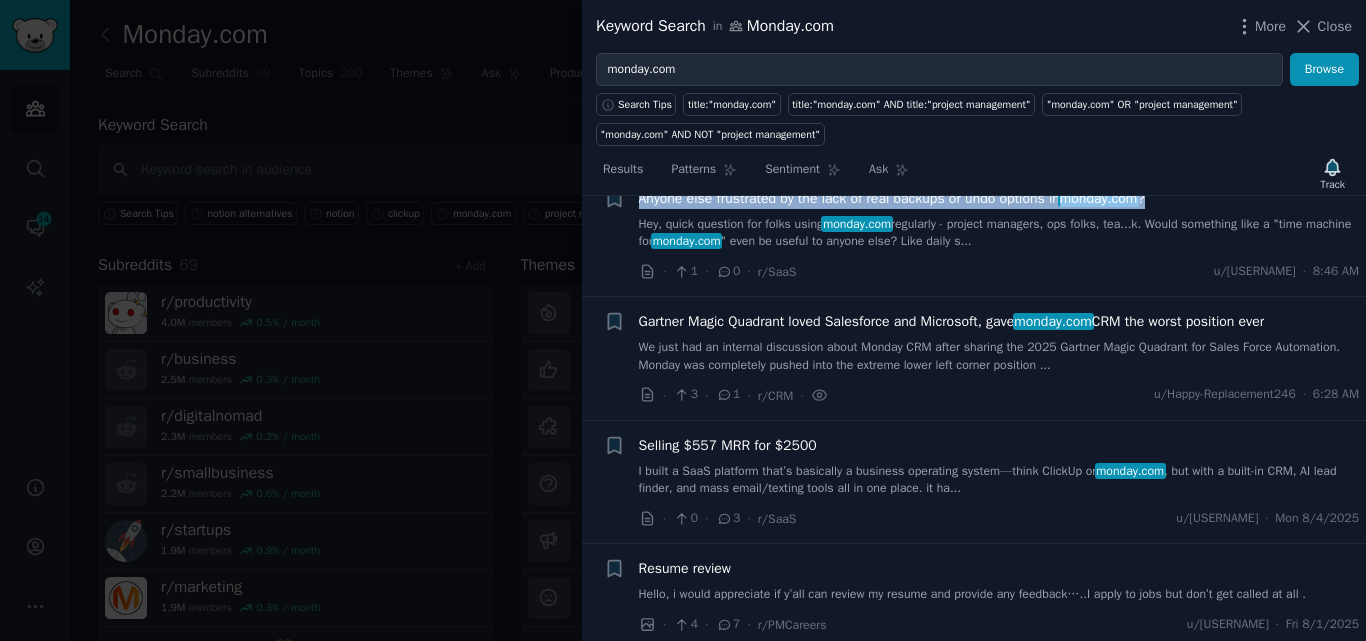 scroll, scrollTop: 155, scrollLeft: 0, axis: vertical 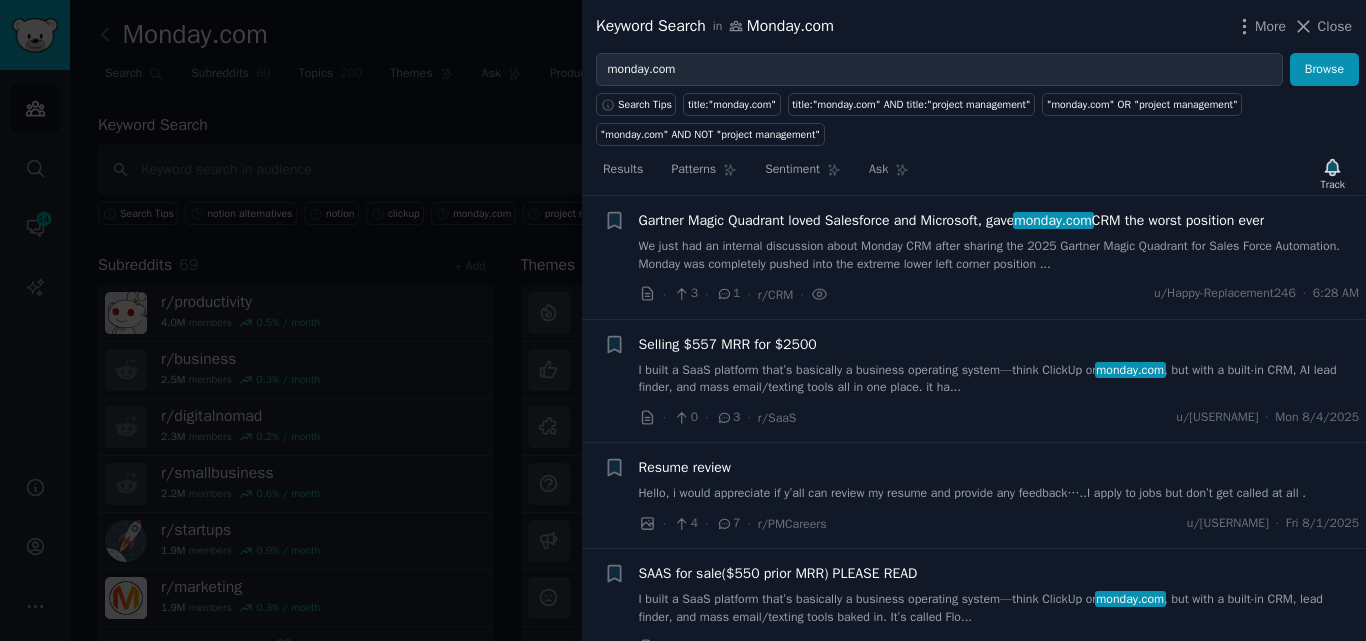 click on "Results Patterns Sentiment Ask Track" at bounding box center [974, 174] 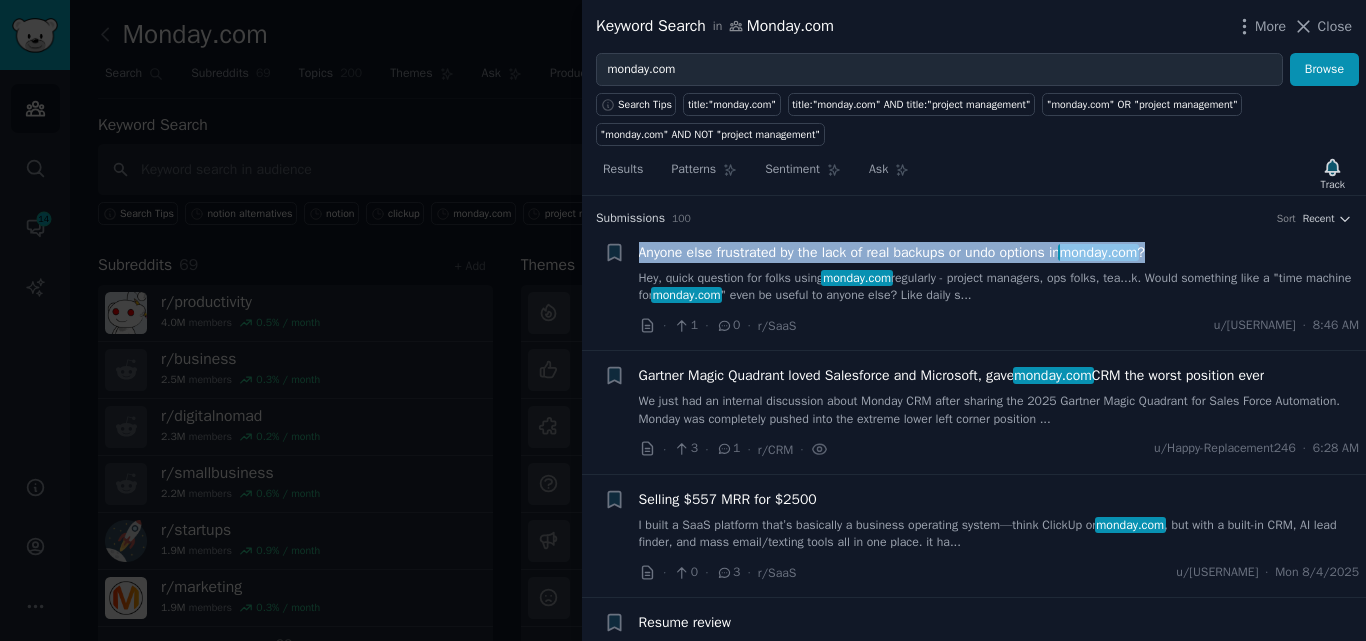 drag, startPoint x: 1154, startPoint y: 246, endPoint x: 635, endPoint y: 255, distance: 519.078 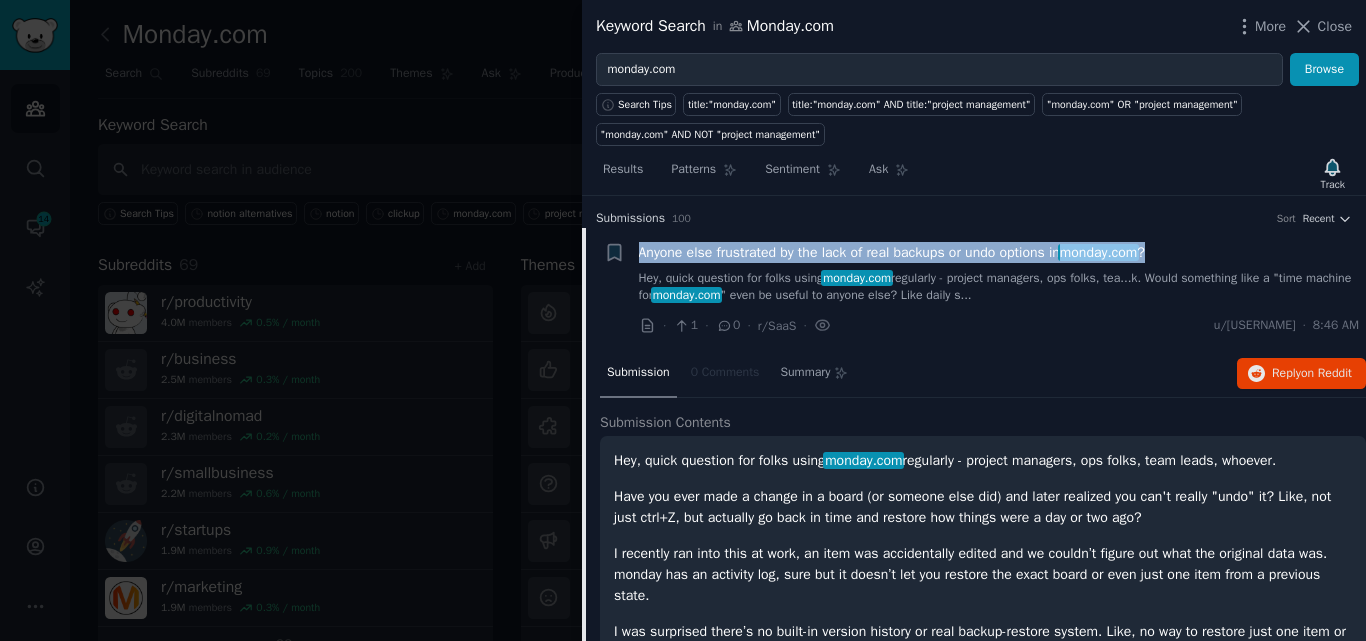 scroll, scrollTop: 32, scrollLeft: 0, axis: vertical 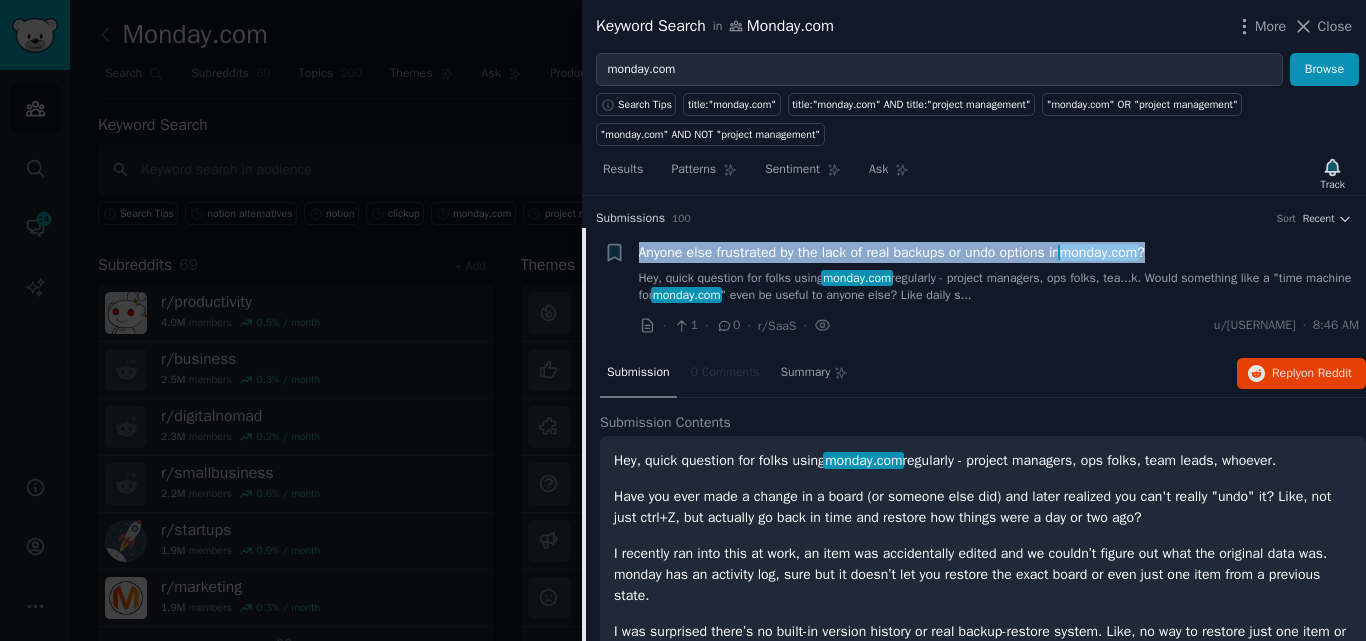 click on "monday.com" at bounding box center (1098, 252) 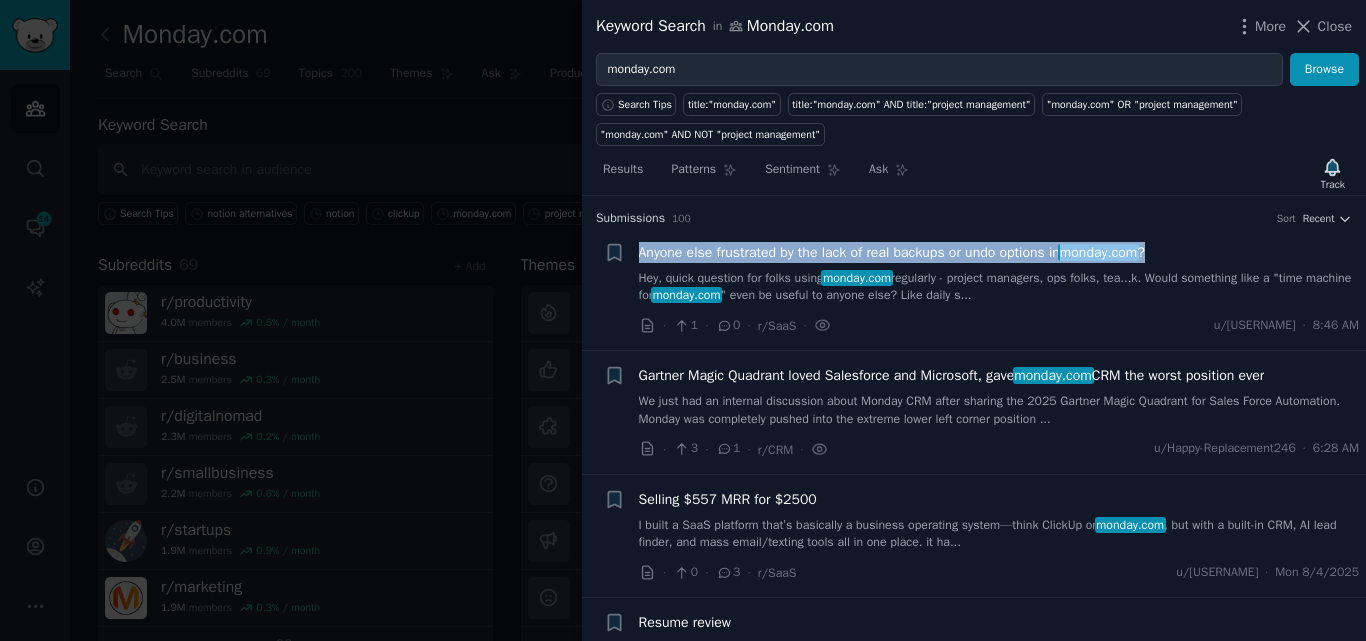click on "Anyone else frustrated by the lack of real backups or undo options in  monday.com ?" at bounding box center [892, 252] 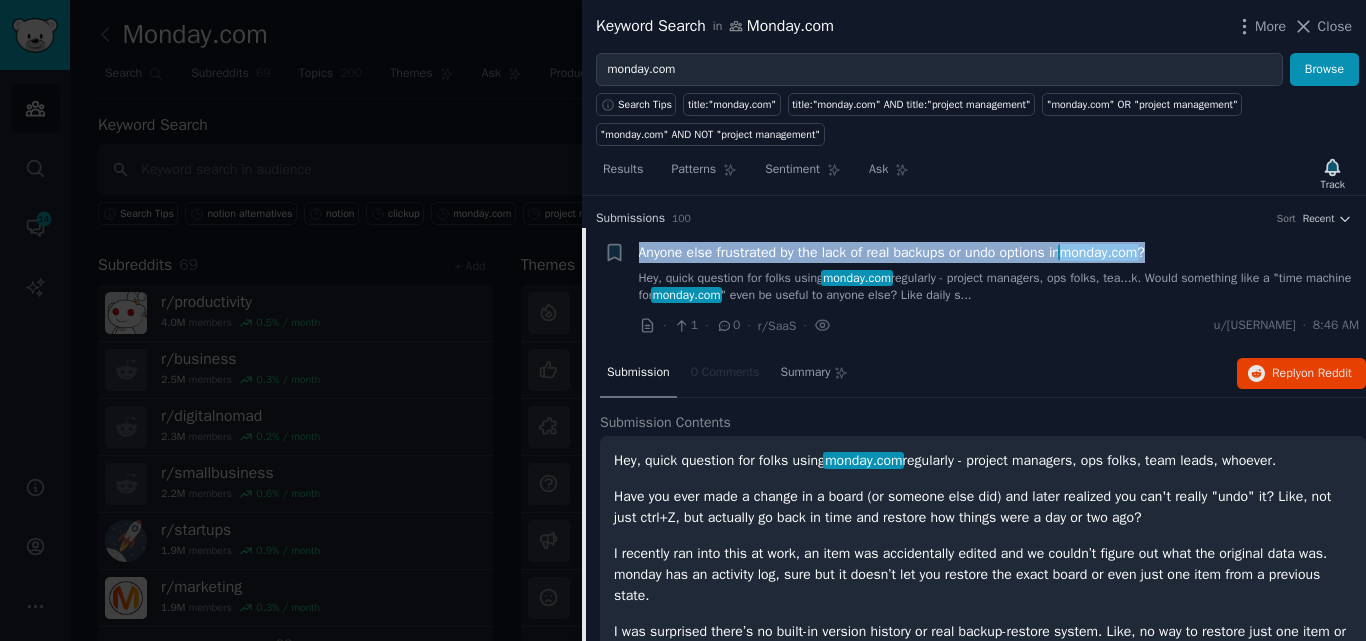 scroll, scrollTop: 32, scrollLeft: 0, axis: vertical 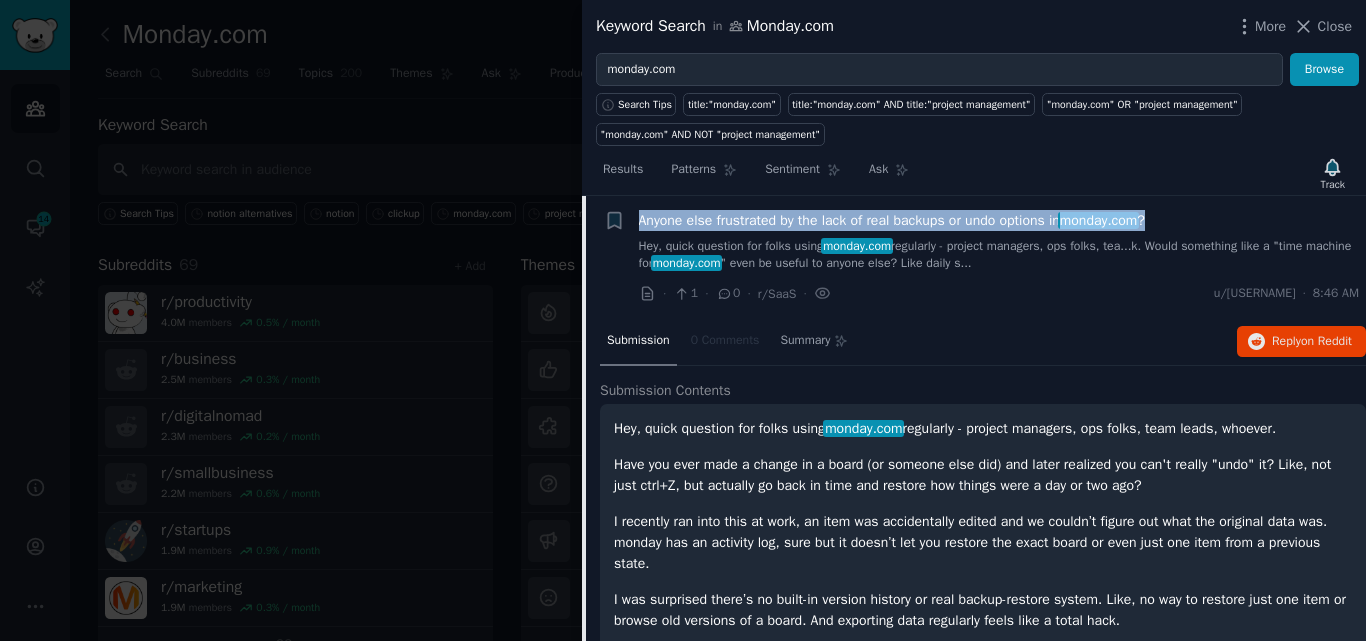 click on "Anyone else frustrated by the lack of real backups or undo options in  monday.com ?" at bounding box center (892, 220) 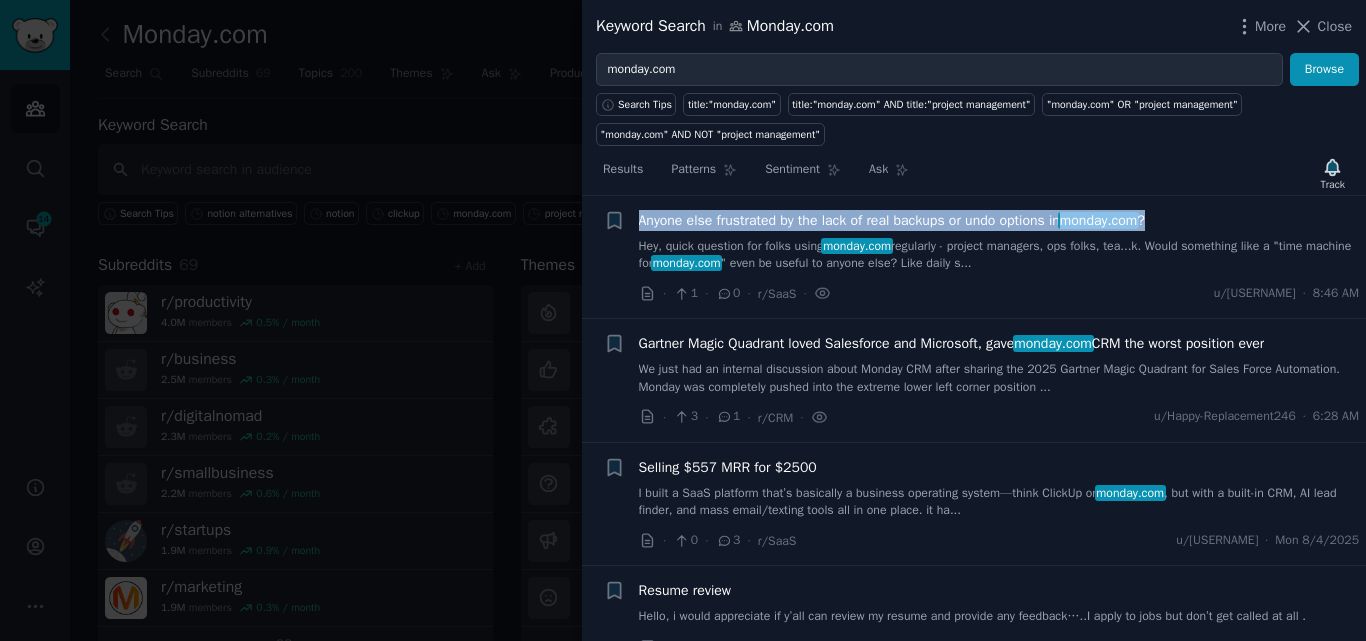 click on "Gartner Magic Quadrant loved Salesforce and Microsoft, gave  monday.com  CRM the worst position ever" at bounding box center [952, 343] 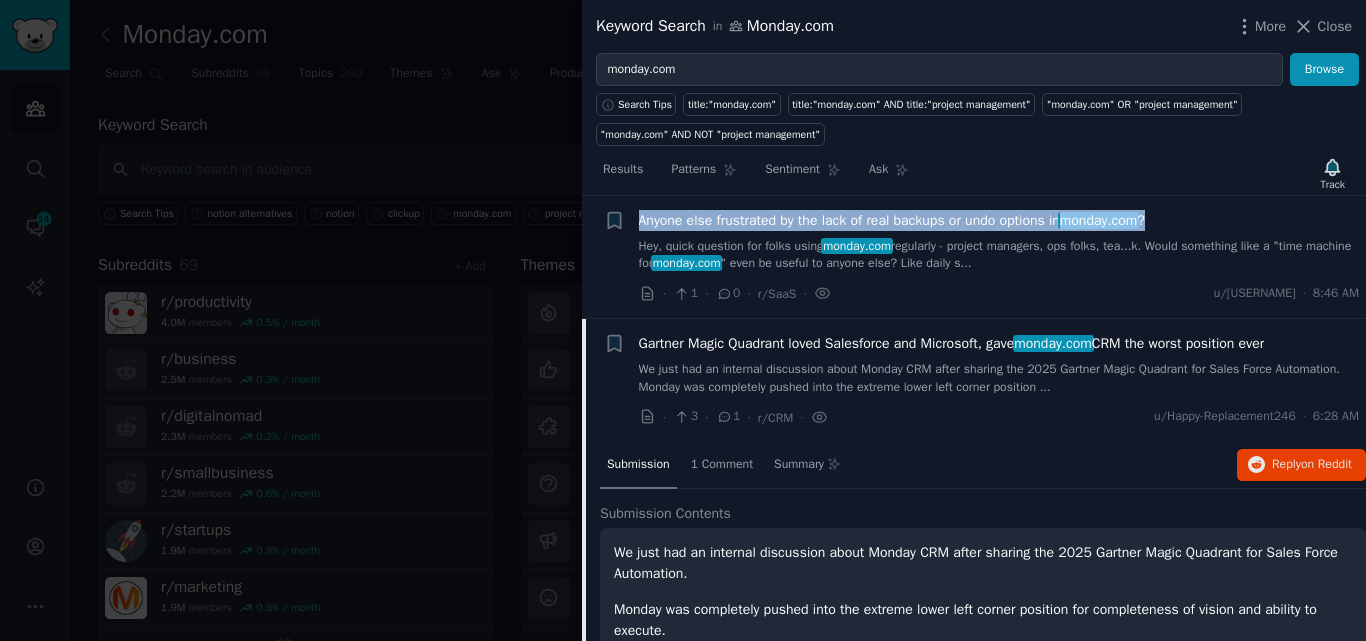 scroll, scrollTop: 155, scrollLeft: 0, axis: vertical 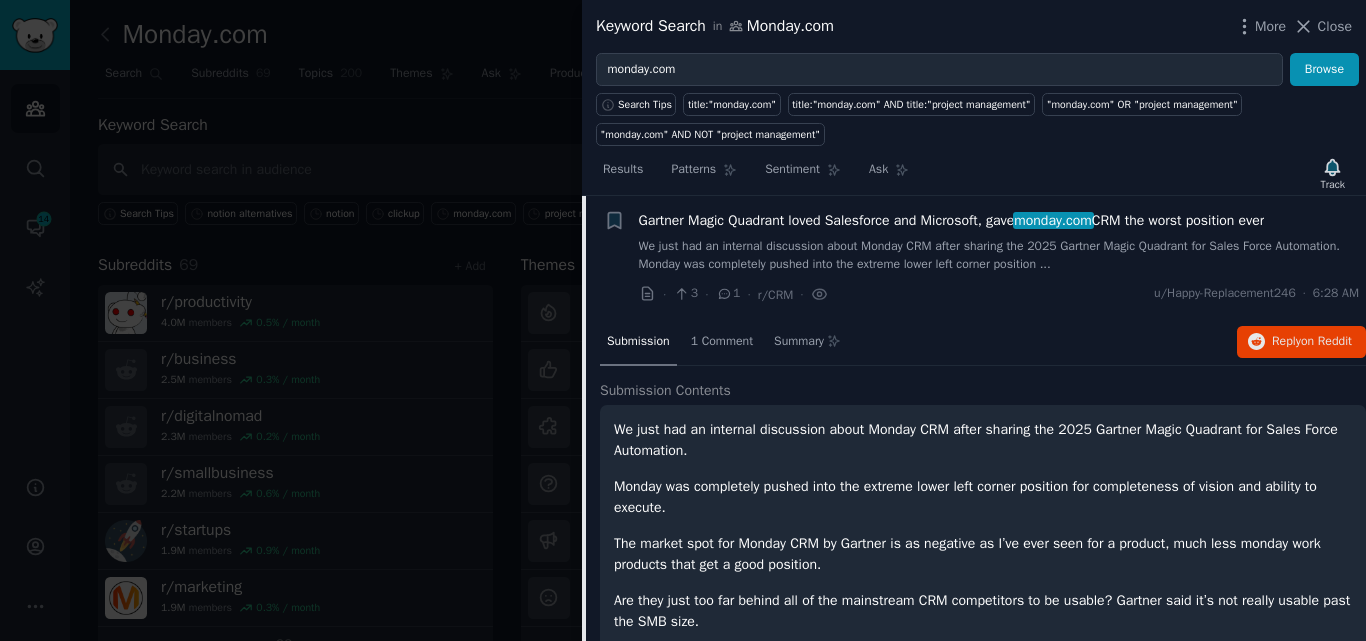 drag, startPoint x: 1306, startPoint y: 219, endPoint x: 635, endPoint y: 224, distance: 671.0186 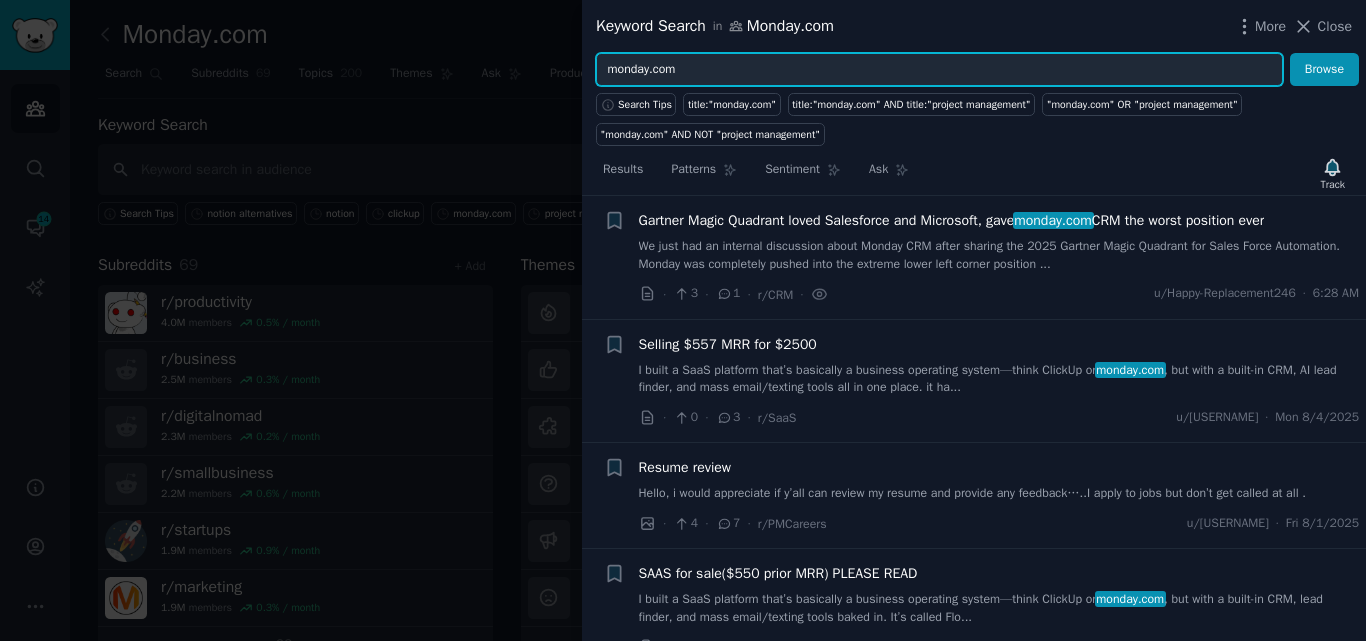 click on "monday.com" at bounding box center [939, 70] 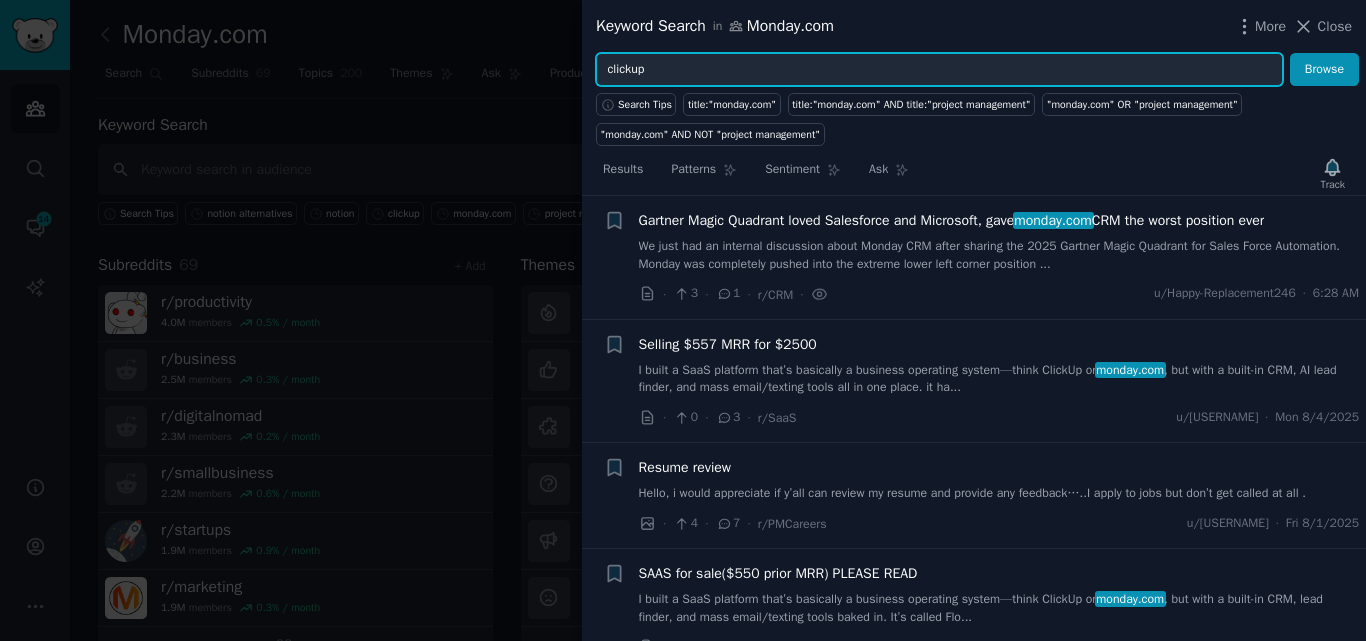 click on "Browse" at bounding box center (1324, 70) 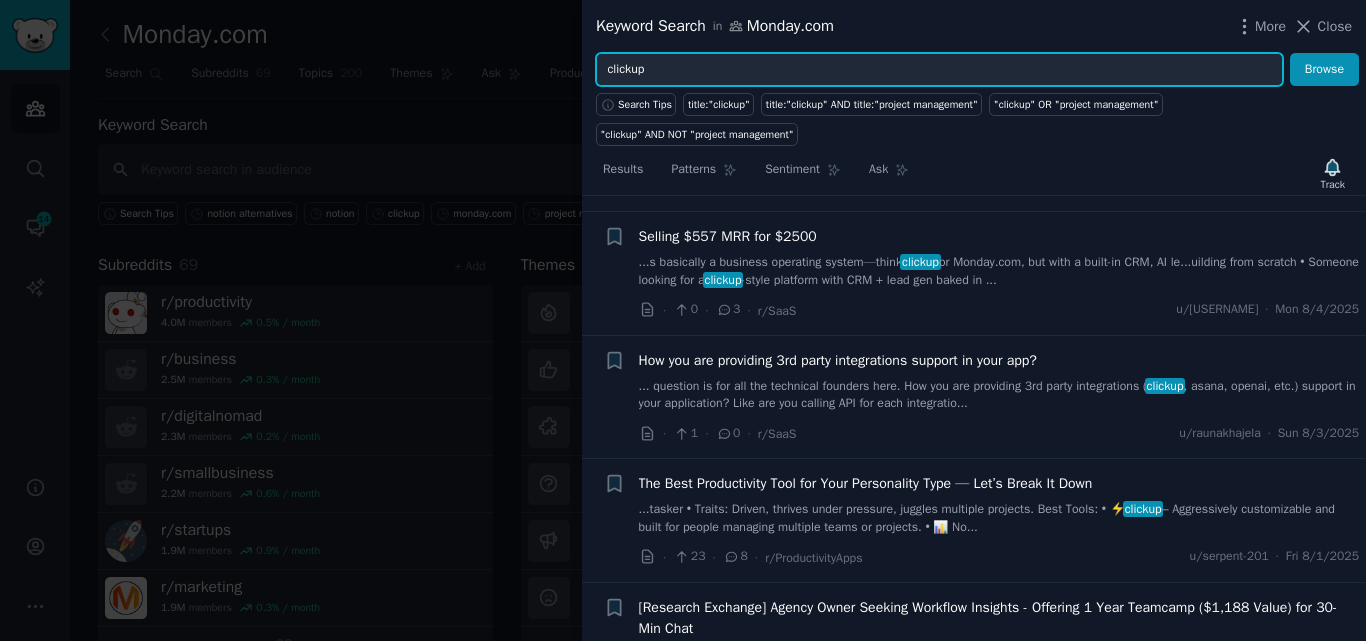 scroll, scrollTop: 0, scrollLeft: 0, axis: both 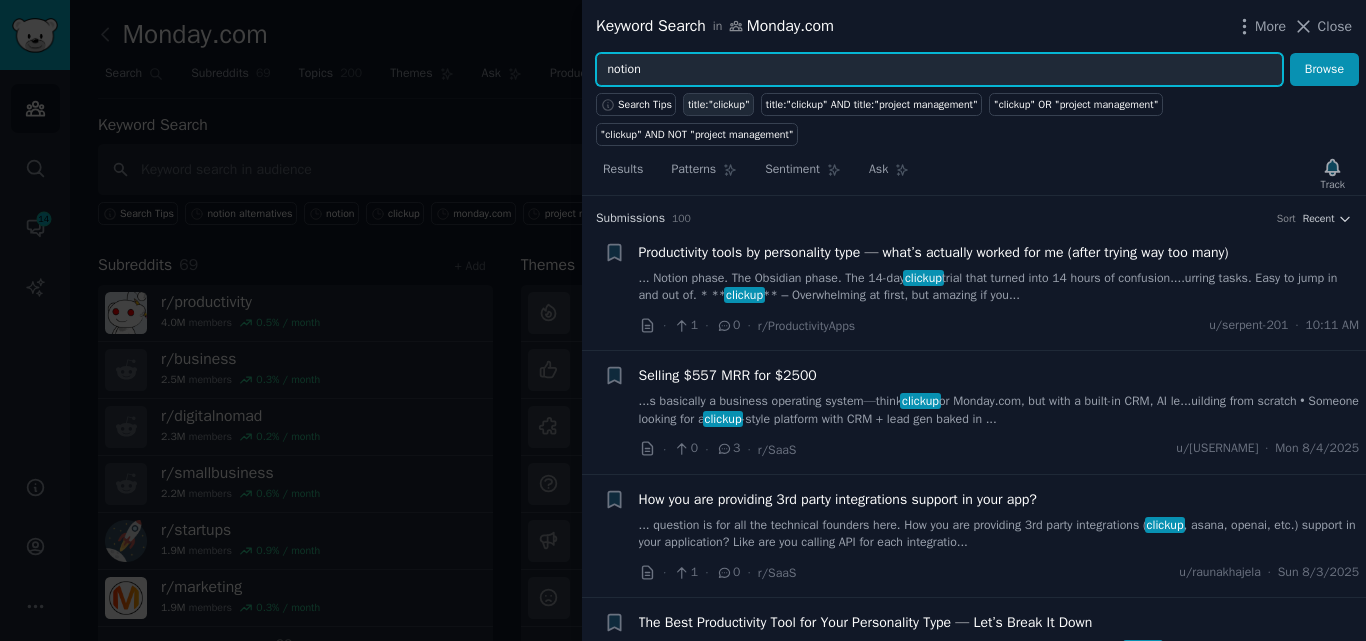 click on "Browse" at bounding box center [1324, 70] 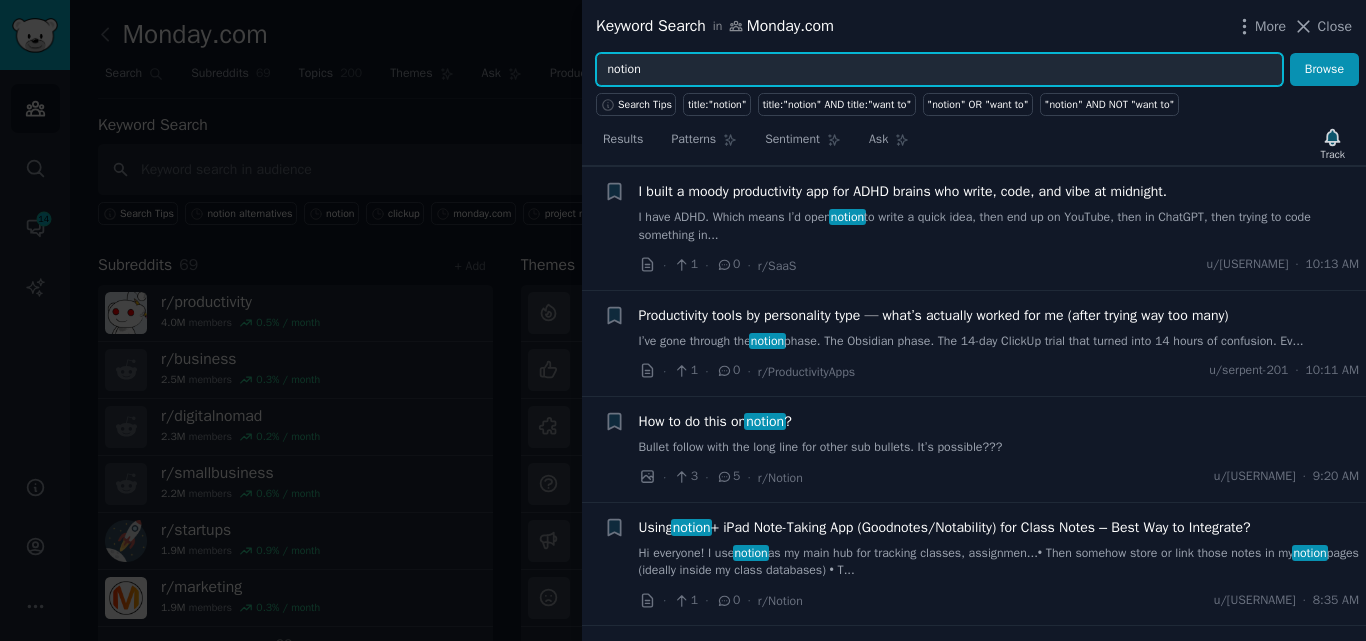 scroll, scrollTop: 1143, scrollLeft: 0, axis: vertical 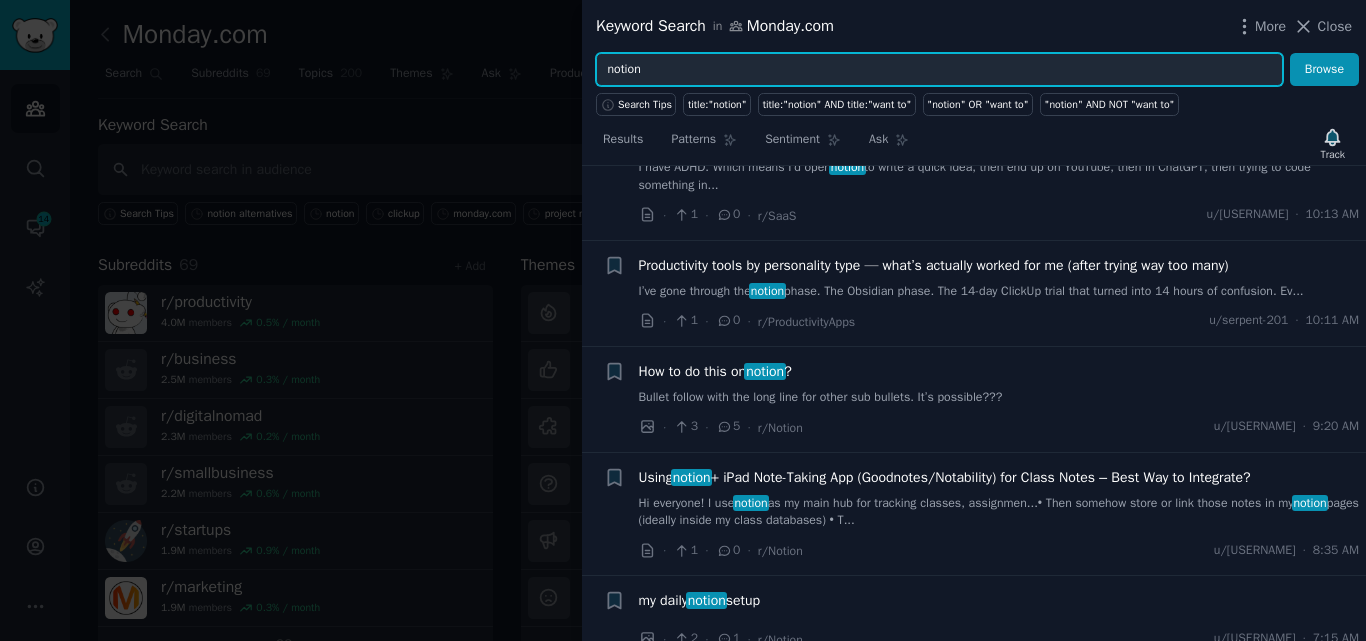 click on "notion" at bounding box center [939, 70] 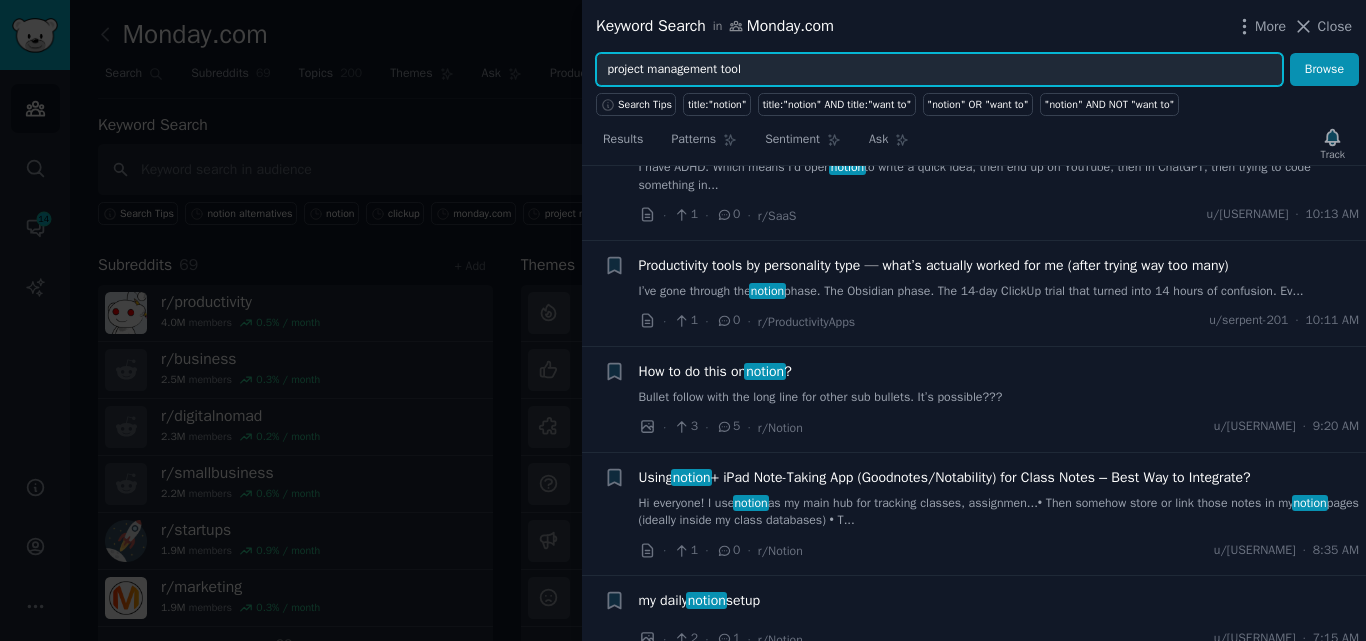 click on "Browse" at bounding box center [1324, 70] 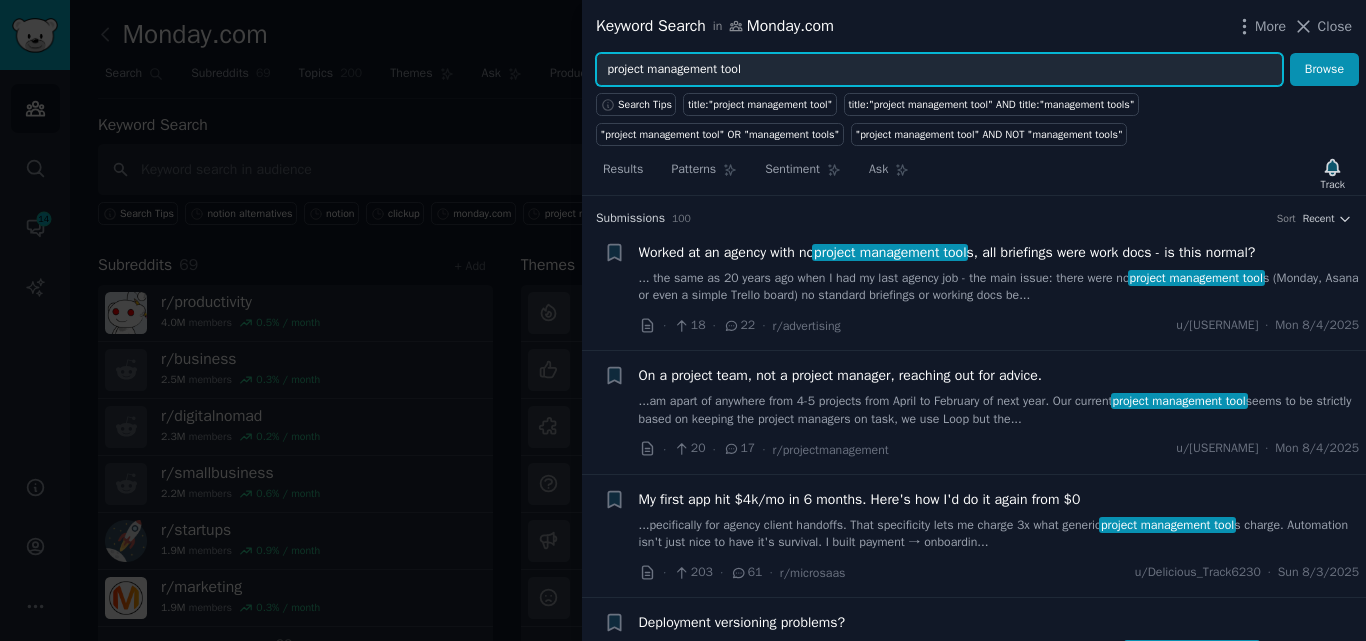 scroll, scrollTop: 251, scrollLeft: 0, axis: vertical 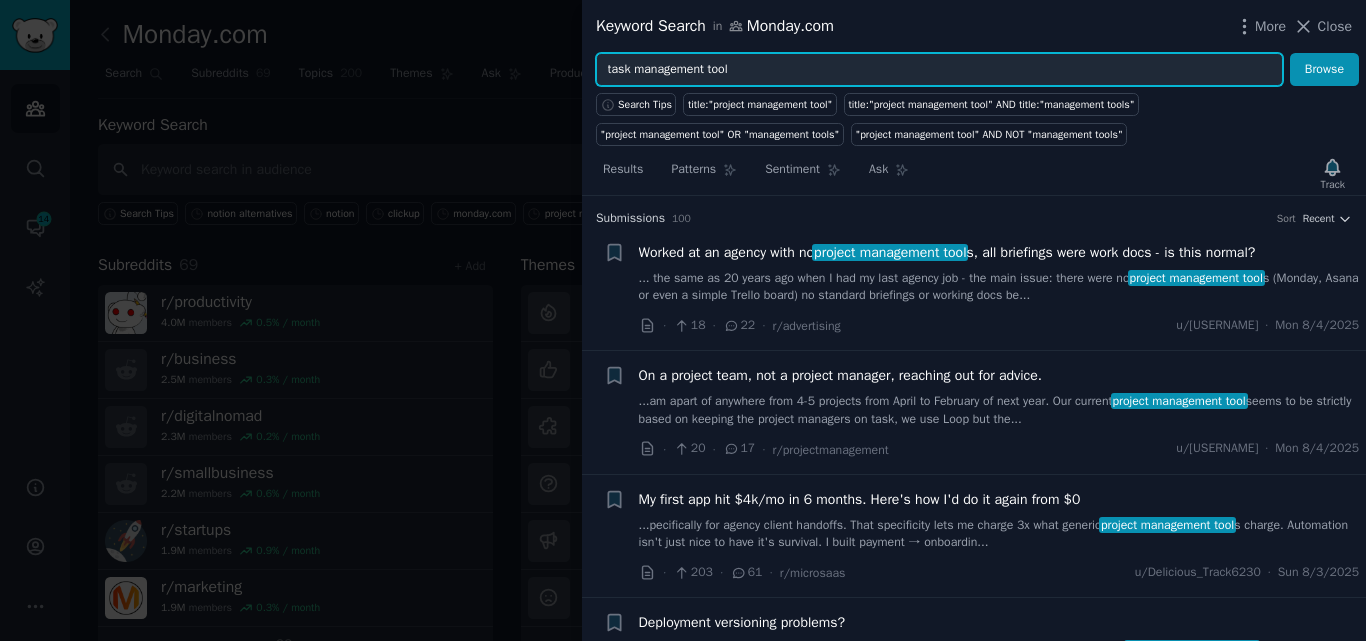 type on "task management tool" 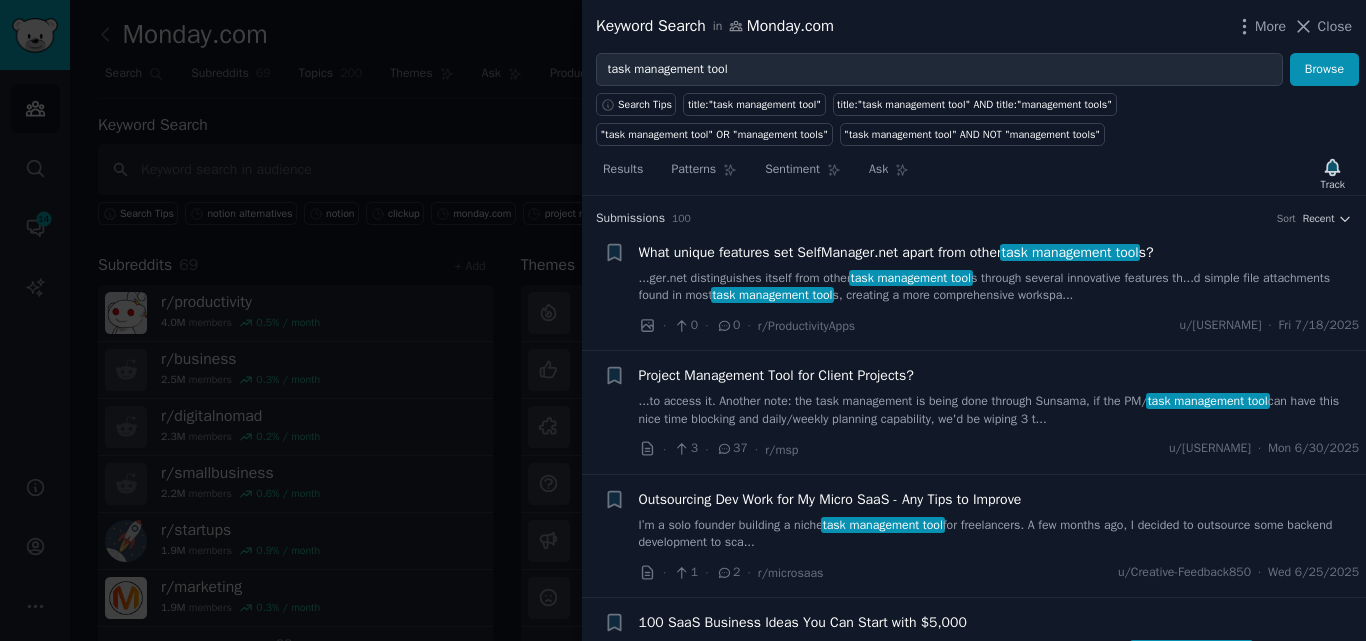 click on "...to access it.
Another note: the task management is being done through Sunsama, if the PM/ task management tool  can have this nice time blocking and daily/weekly planning capability, we'd be wiping 3 t..." at bounding box center [999, 410] 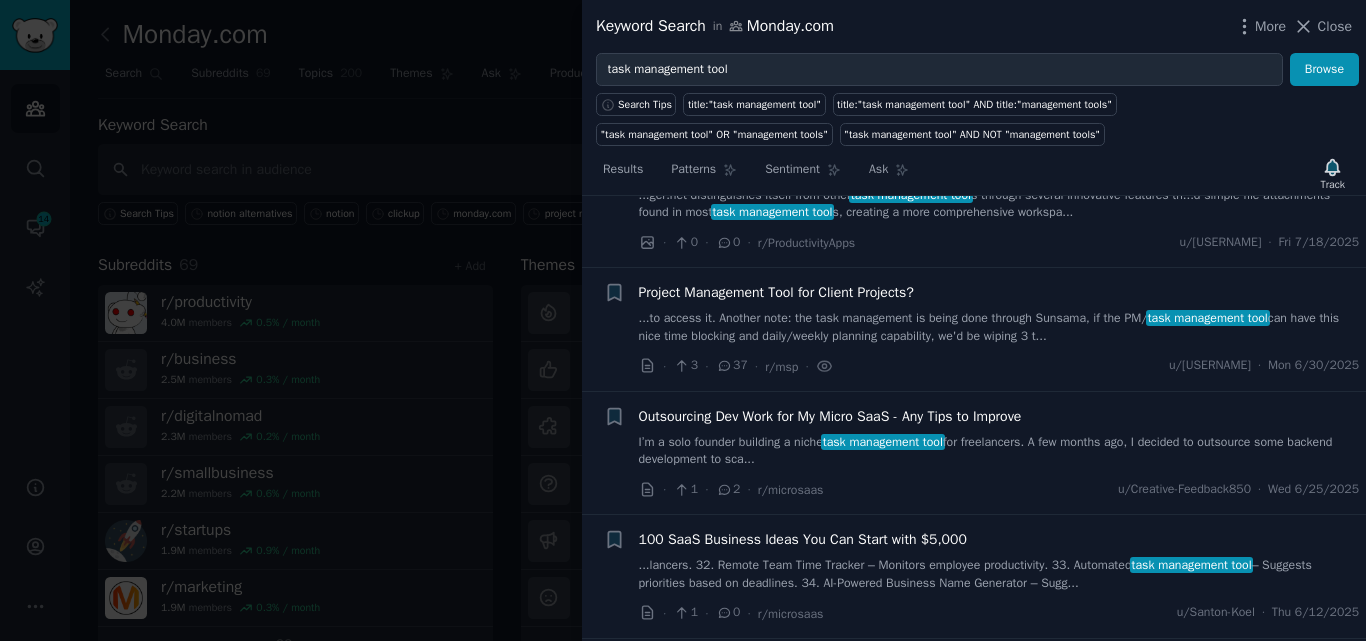 scroll, scrollTop: 0, scrollLeft: 0, axis: both 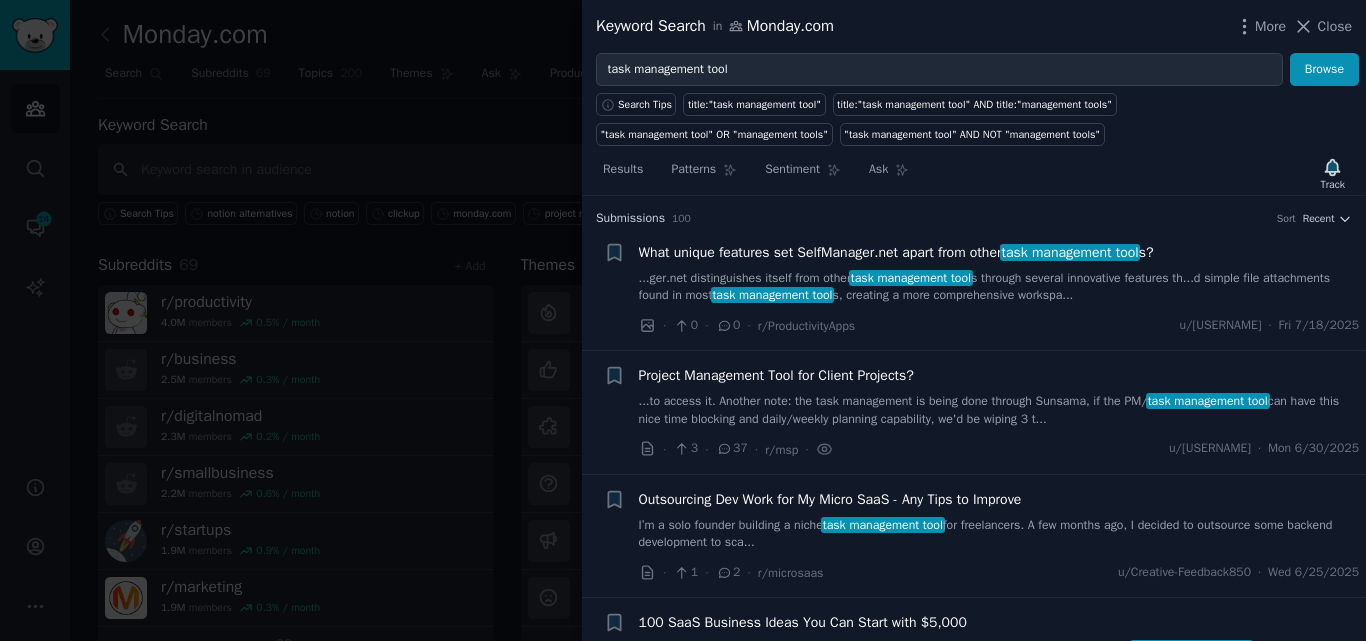 click on "Project Management Tool for Client Projects?" at bounding box center [776, 375] 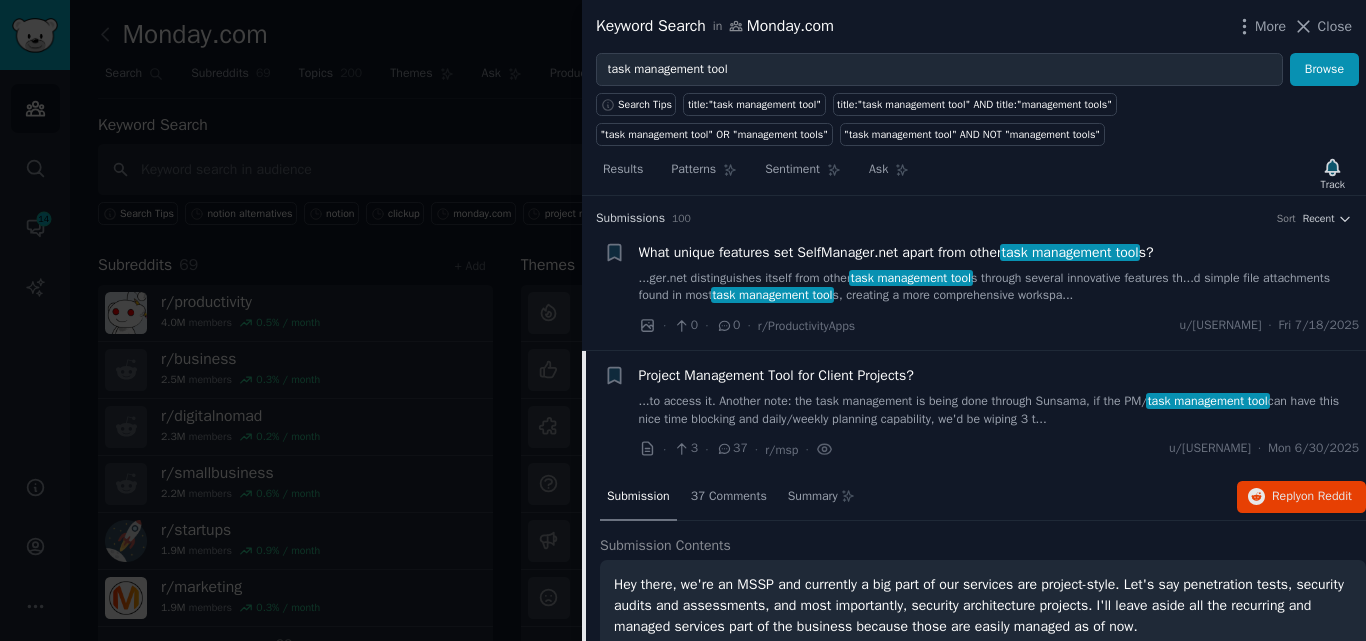scroll, scrollTop: 155, scrollLeft: 0, axis: vertical 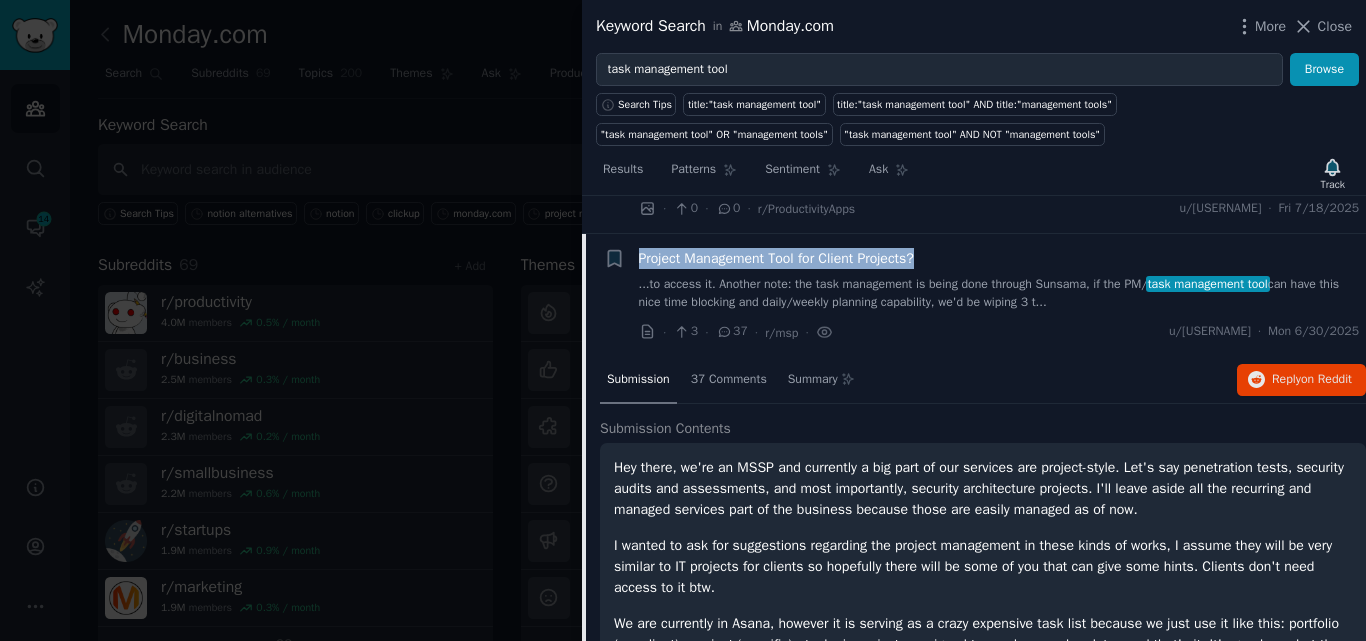 drag, startPoint x: 934, startPoint y: 257, endPoint x: 636, endPoint y: 257, distance: 298 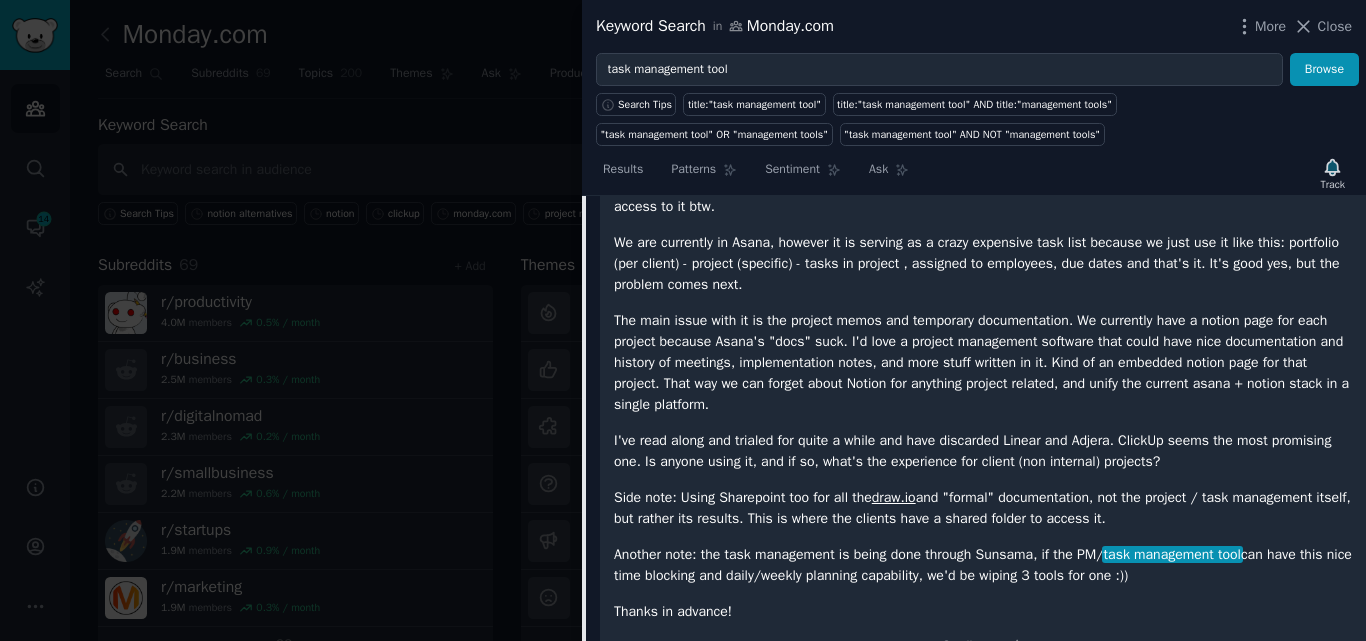 scroll, scrollTop: 528, scrollLeft: 0, axis: vertical 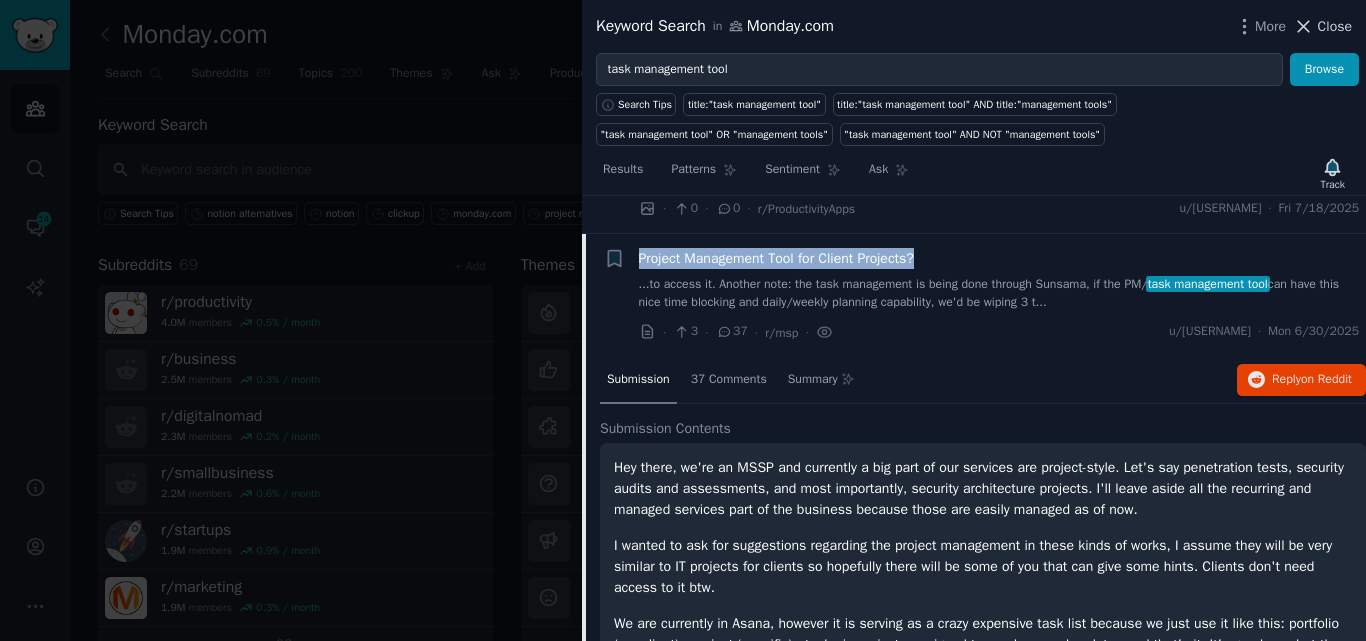 click 